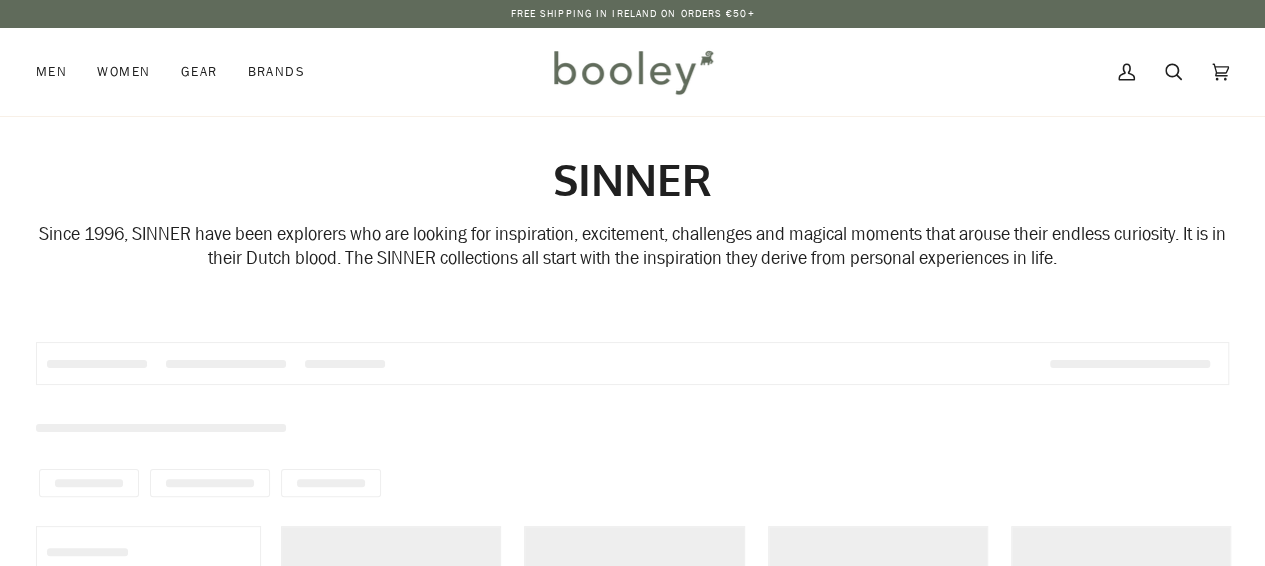 scroll, scrollTop: 0, scrollLeft: 0, axis: both 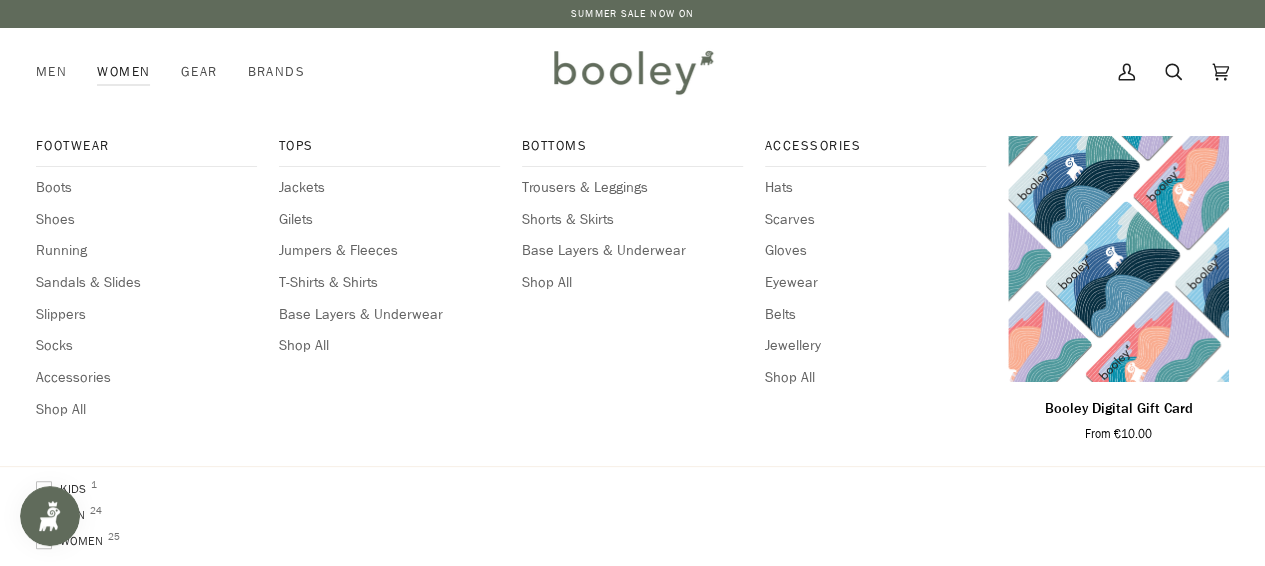 click on "Women" at bounding box center (123, 72) 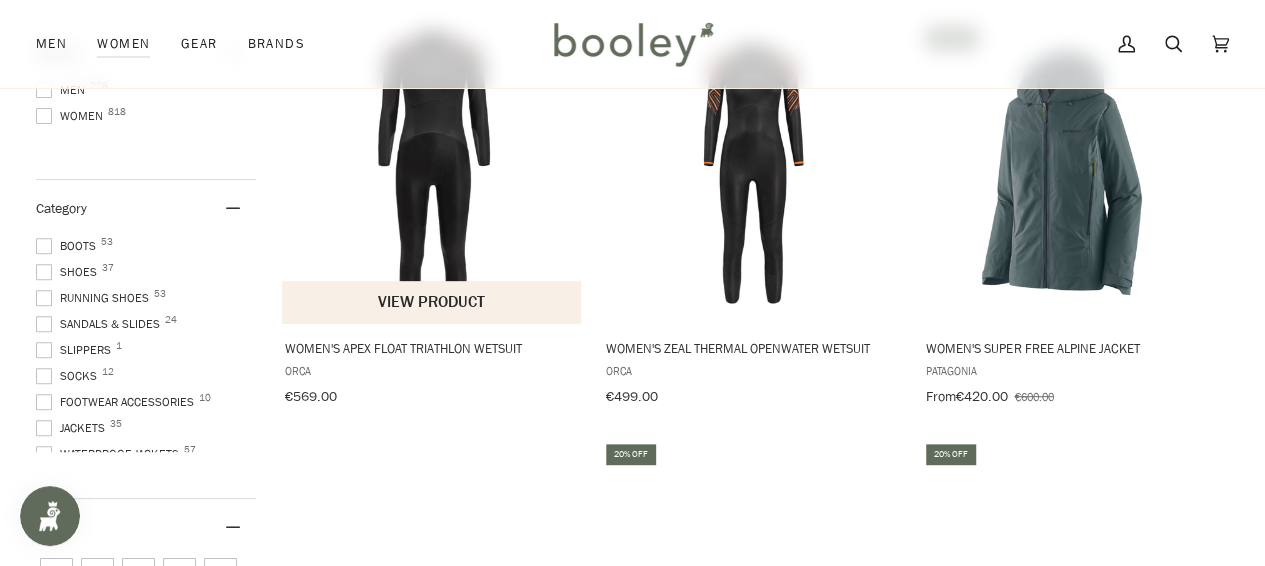 scroll, scrollTop: 300, scrollLeft: 0, axis: vertical 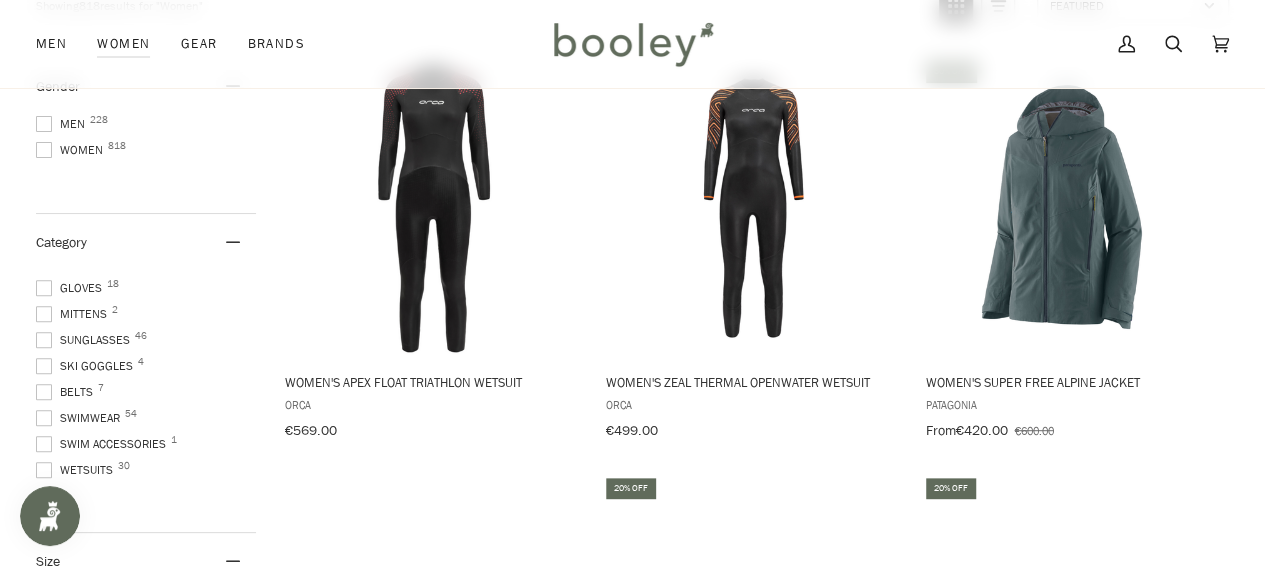 click on "Swimwear 54" at bounding box center (81, 418) 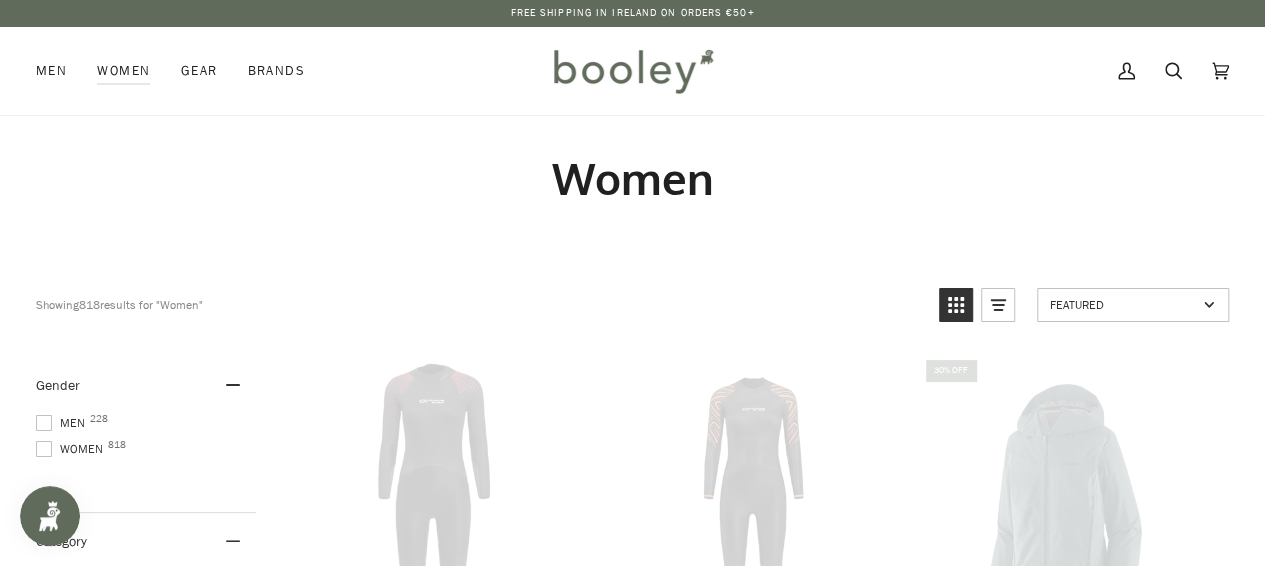 scroll, scrollTop: 0, scrollLeft: 0, axis: both 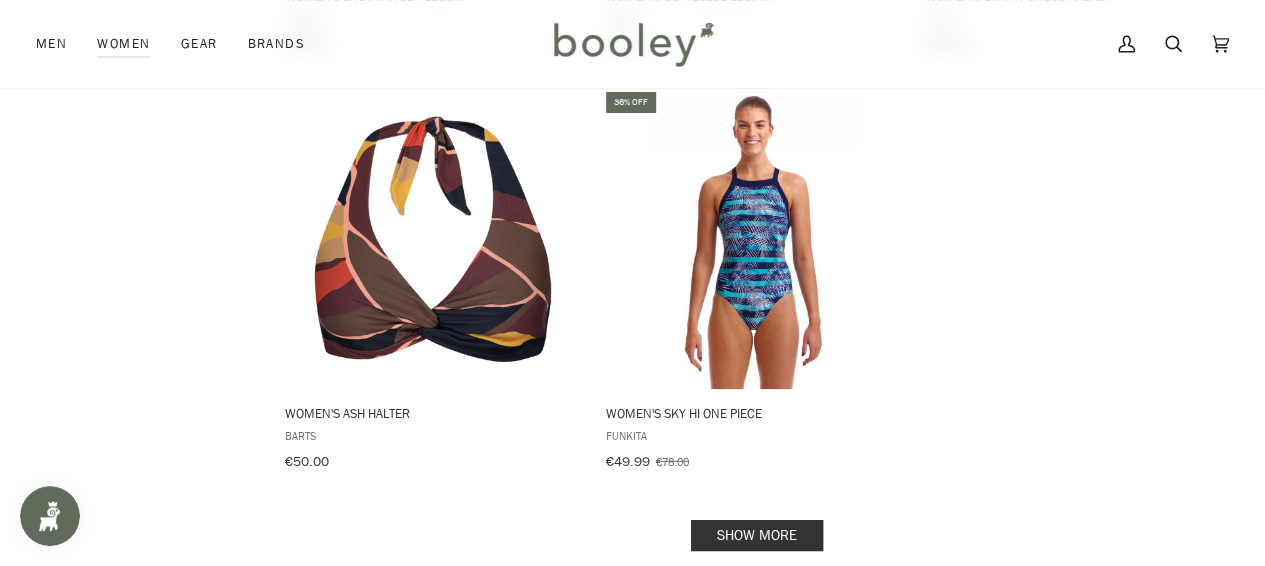 click on "Show more" at bounding box center [757, 535] 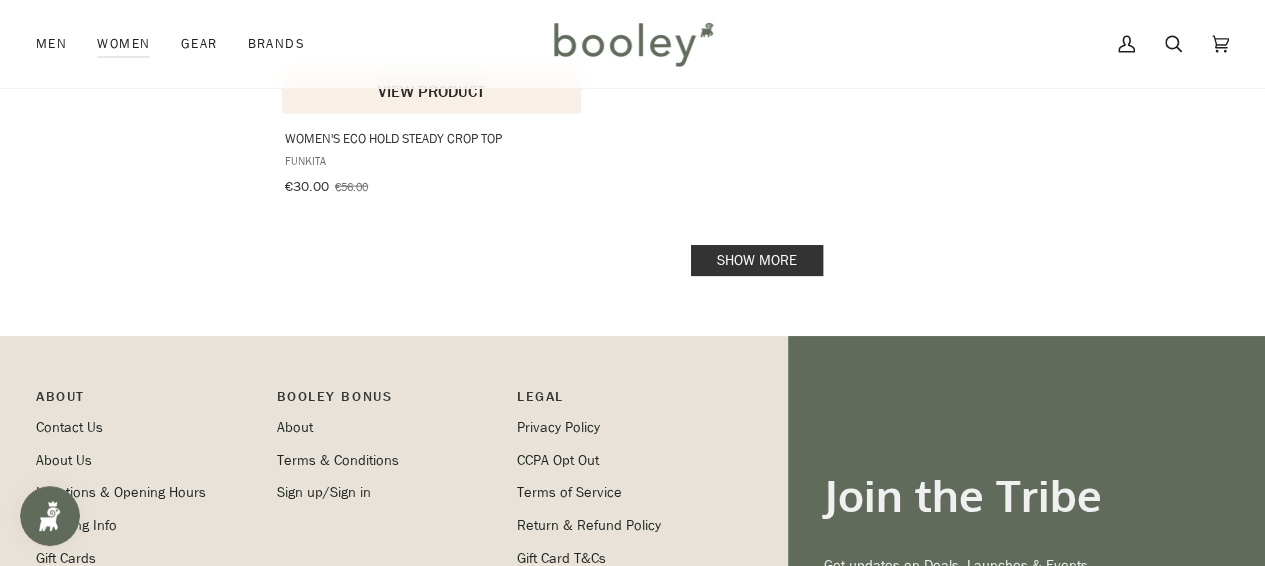 scroll, scrollTop: 5970, scrollLeft: 0, axis: vertical 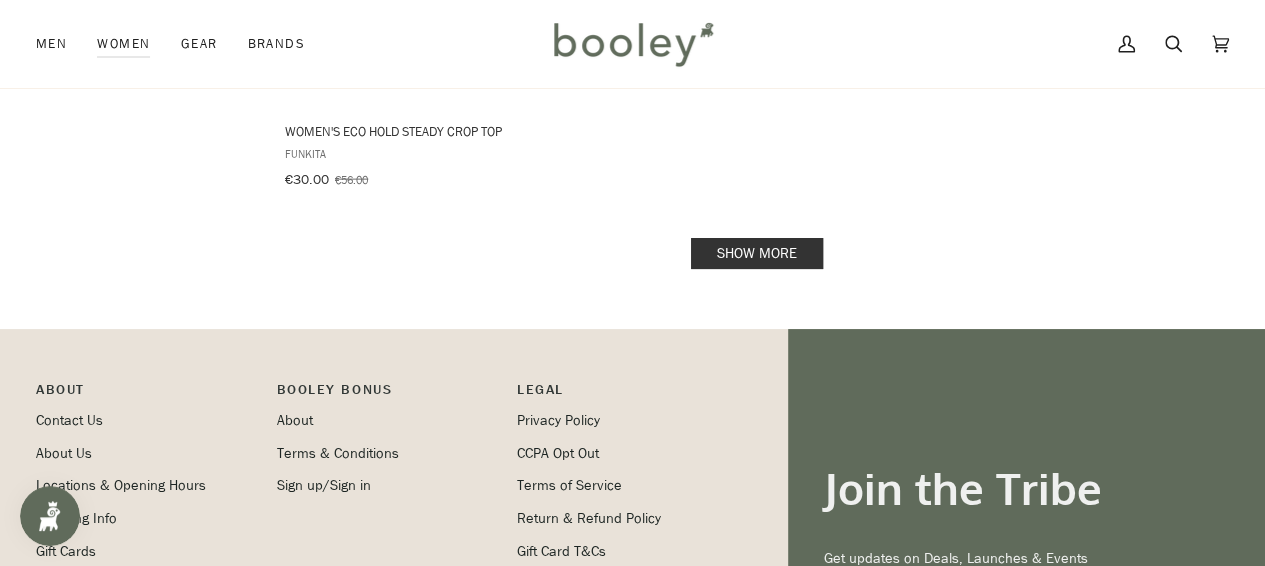click on "Show more" at bounding box center (757, 253) 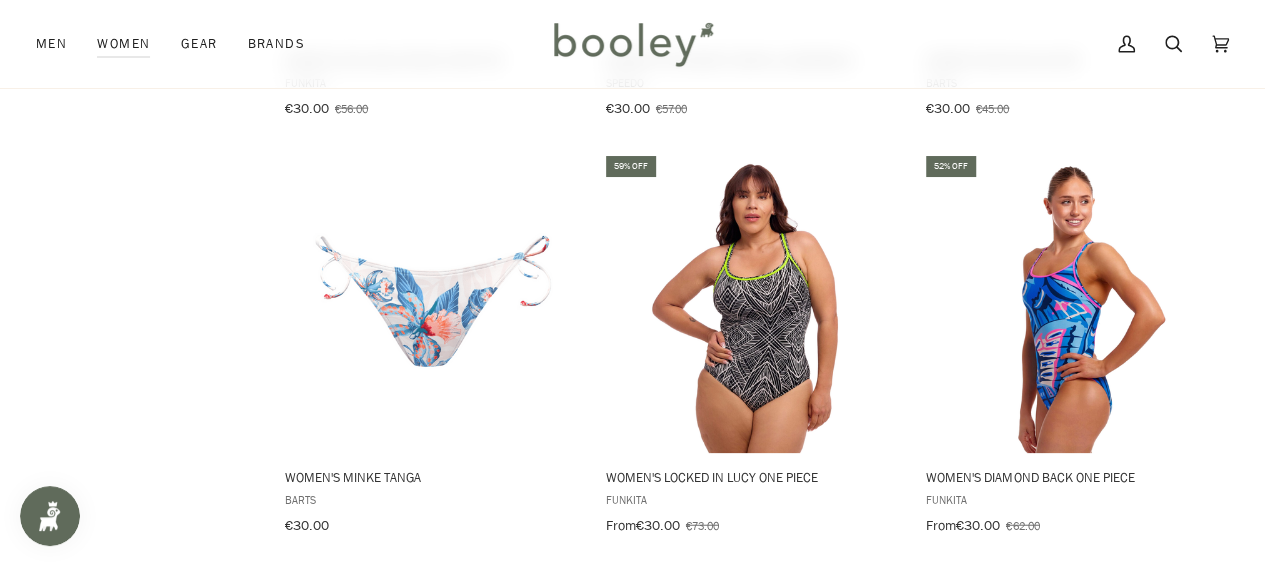 scroll, scrollTop: 6070, scrollLeft: 0, axis: vertical 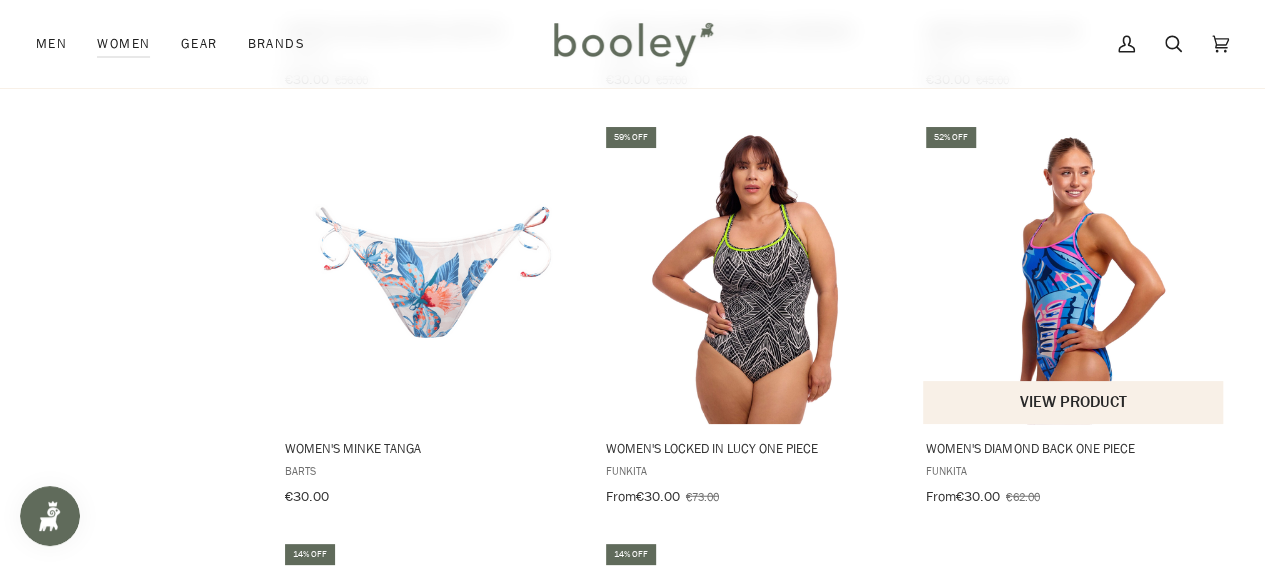 click at bounding box center (1074, 274) 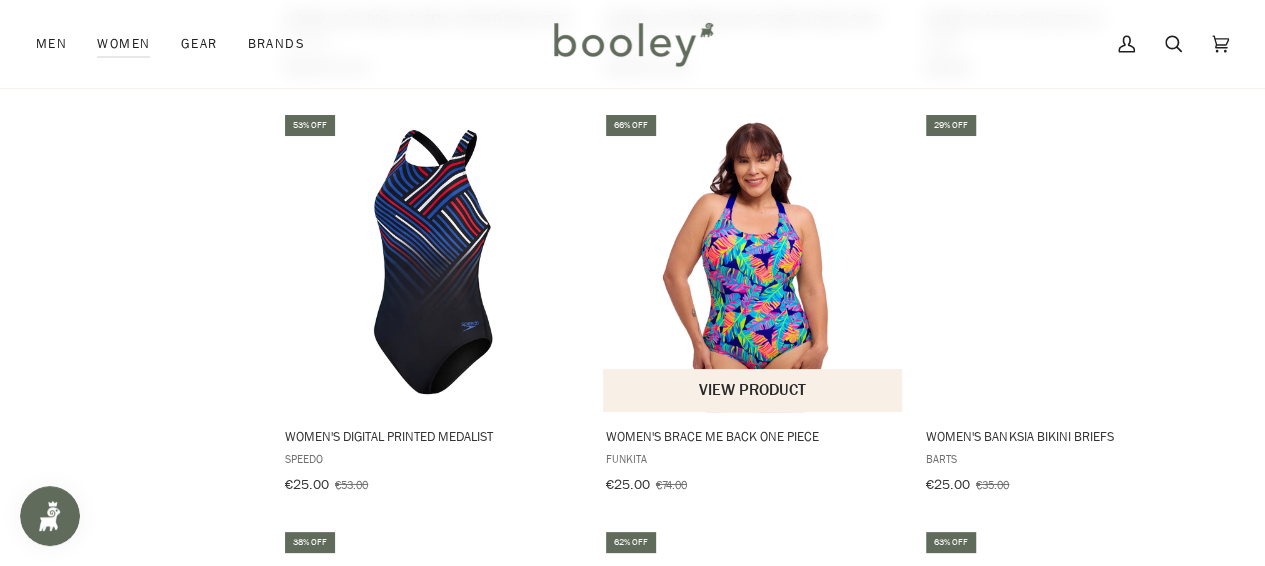 scroll, scrollTop: 6870, scrollLeft: 0, axis: vertical 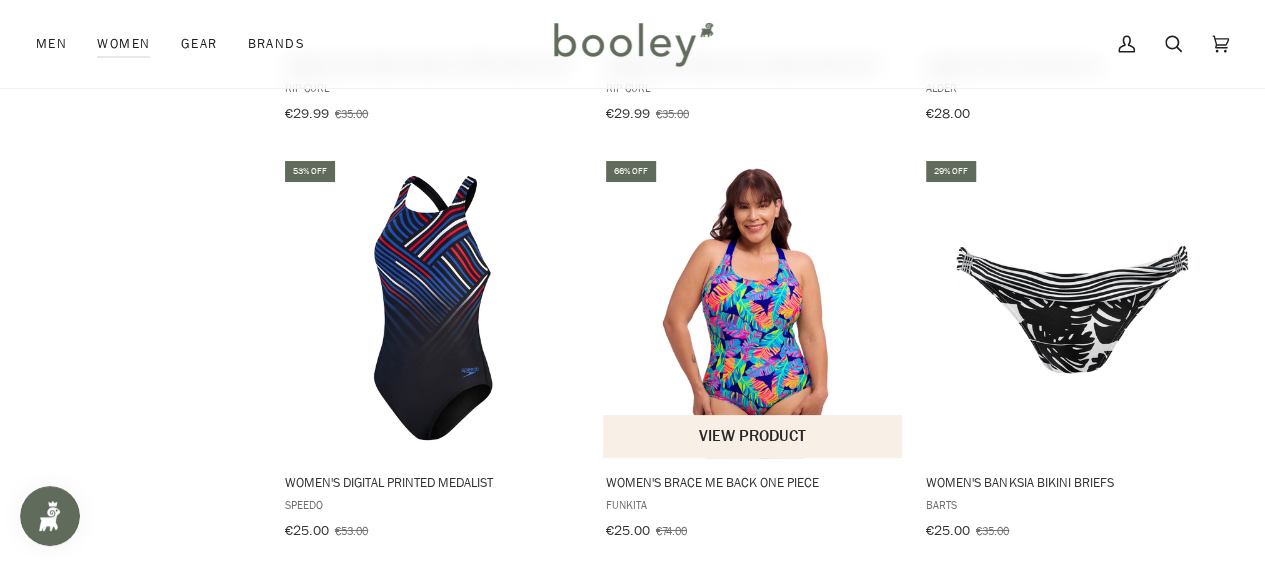 click at bounding box center [753, 308] 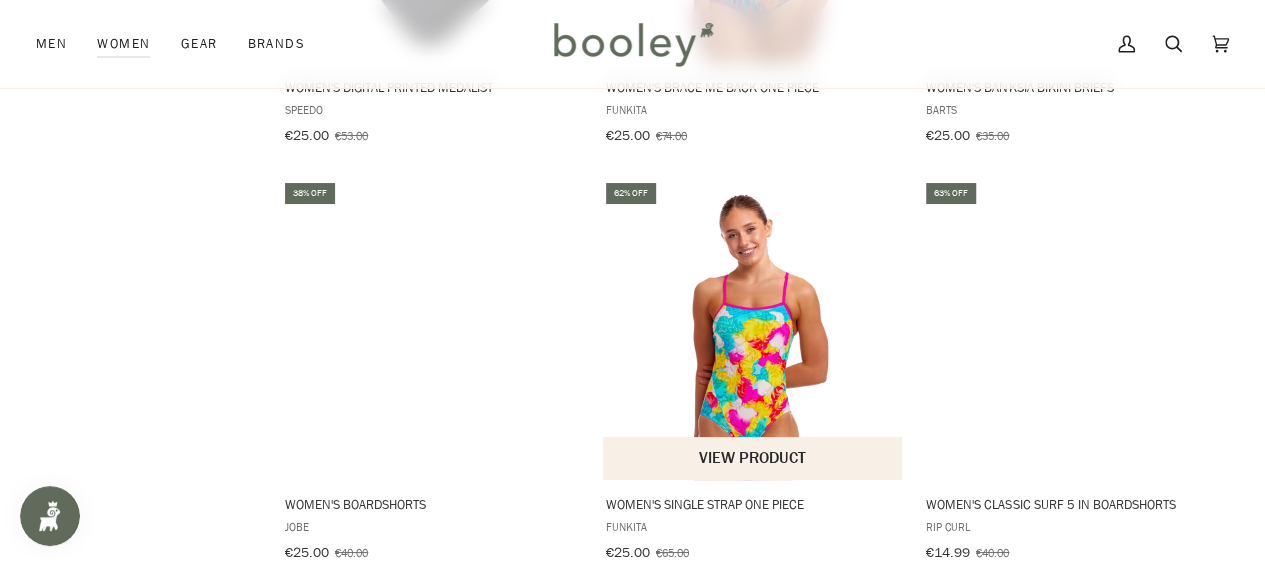scroll, scrollTop: 7270, scrollLeft: 0, axis: vertical 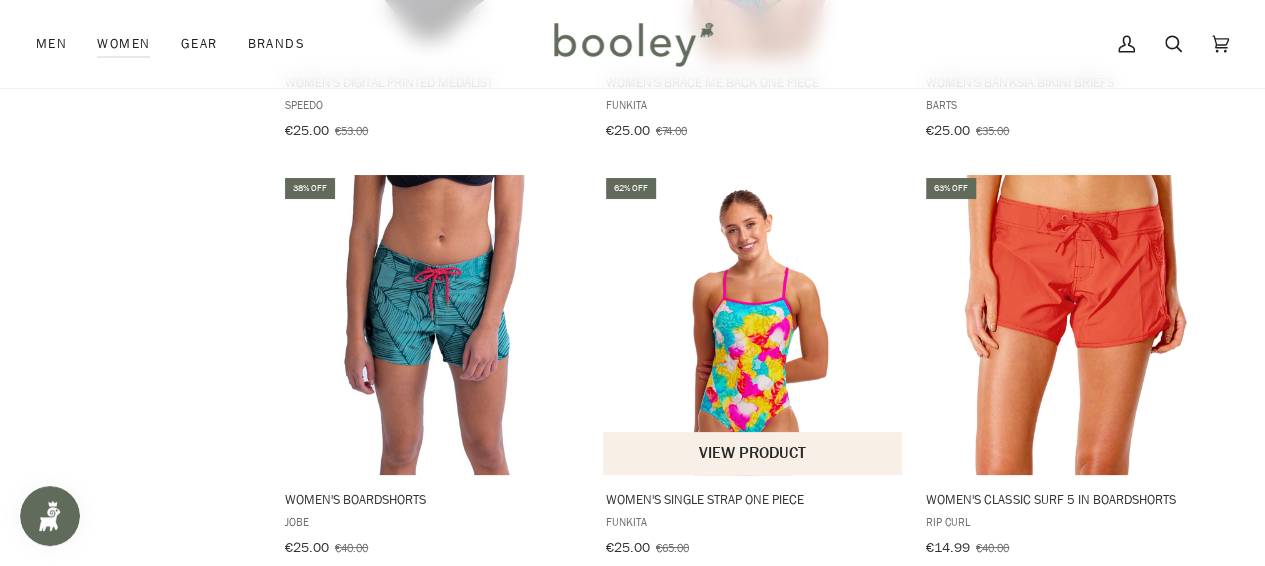 click at bounding box center [753, 325] 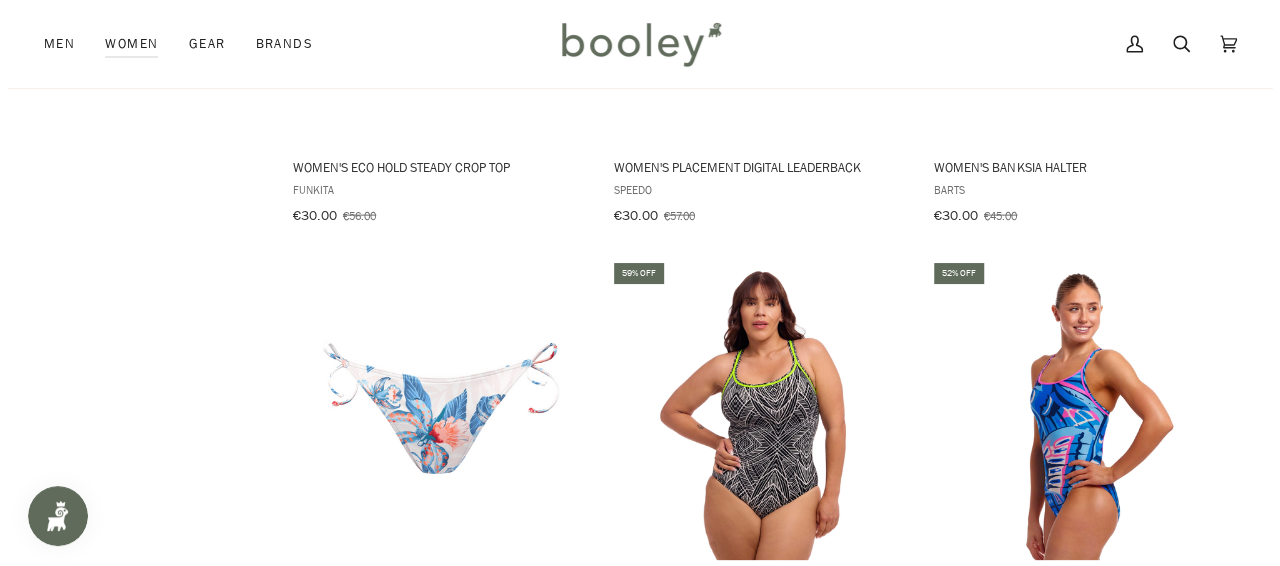 scroll, scrollTop: 5570, scrollLeft: 0, axis: vertical 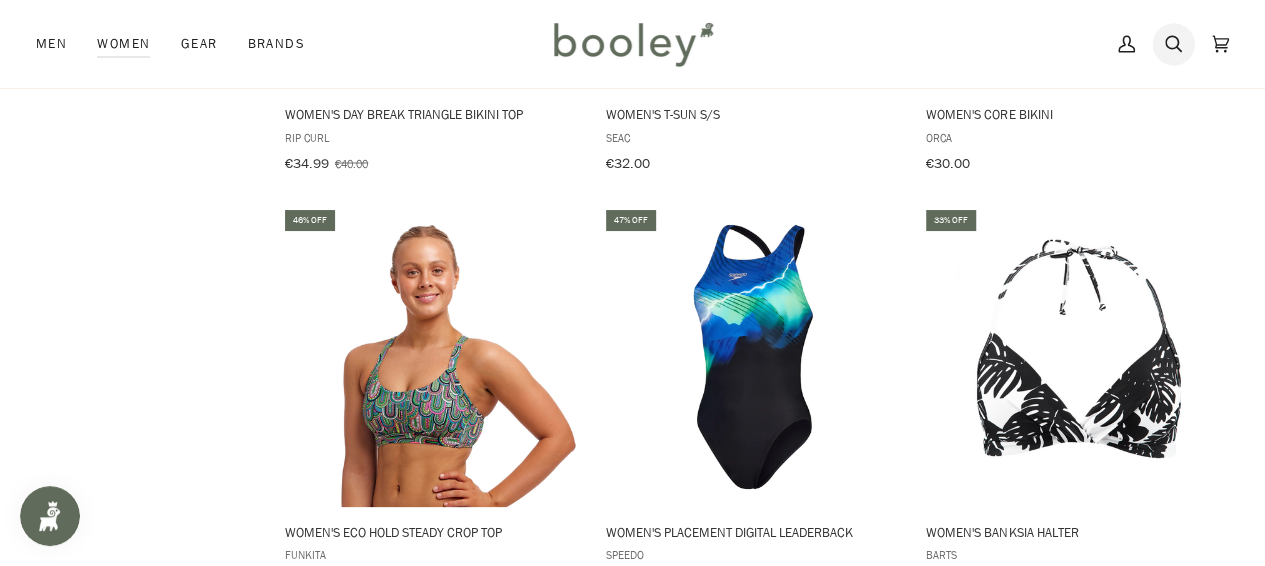 click 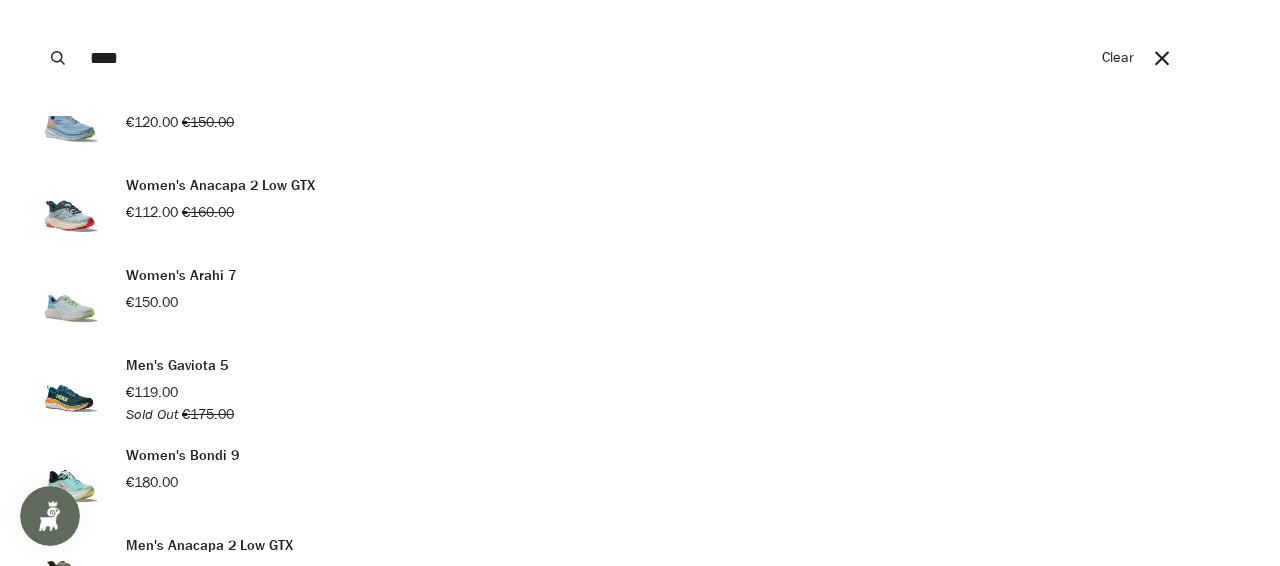 scroll, scrollTop: 400, scrollLeft: 0, axis: vertical 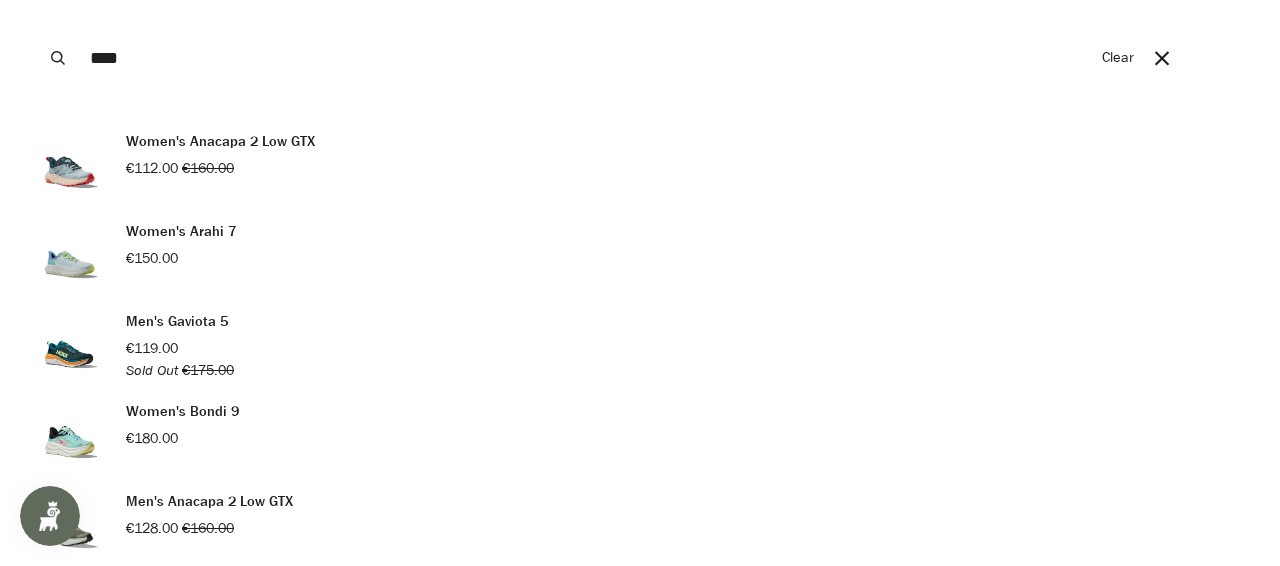 type on "****" 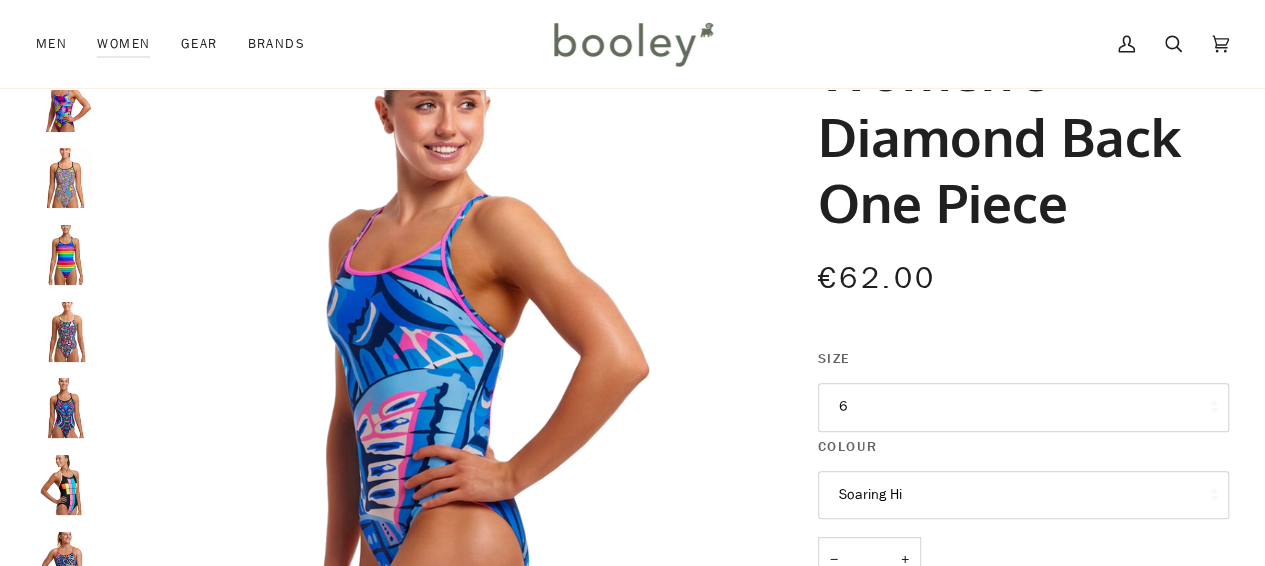 scroll, scrollTop: 200, scrollLeft: 0, axis: vertical 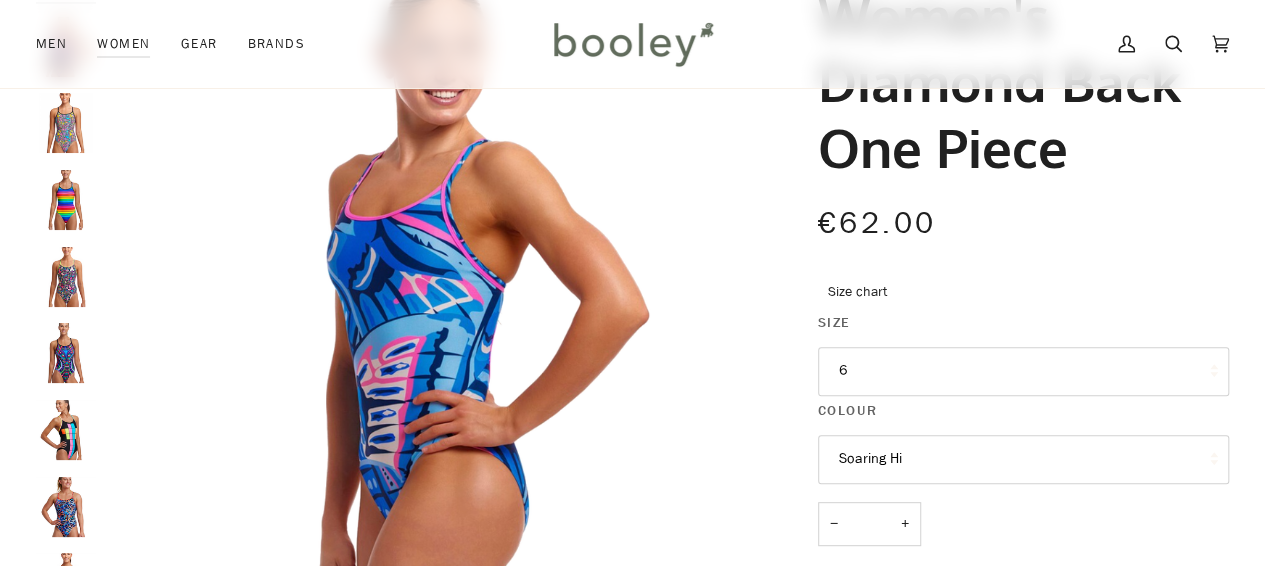 click on "6" at bounding box center (1023, 371) 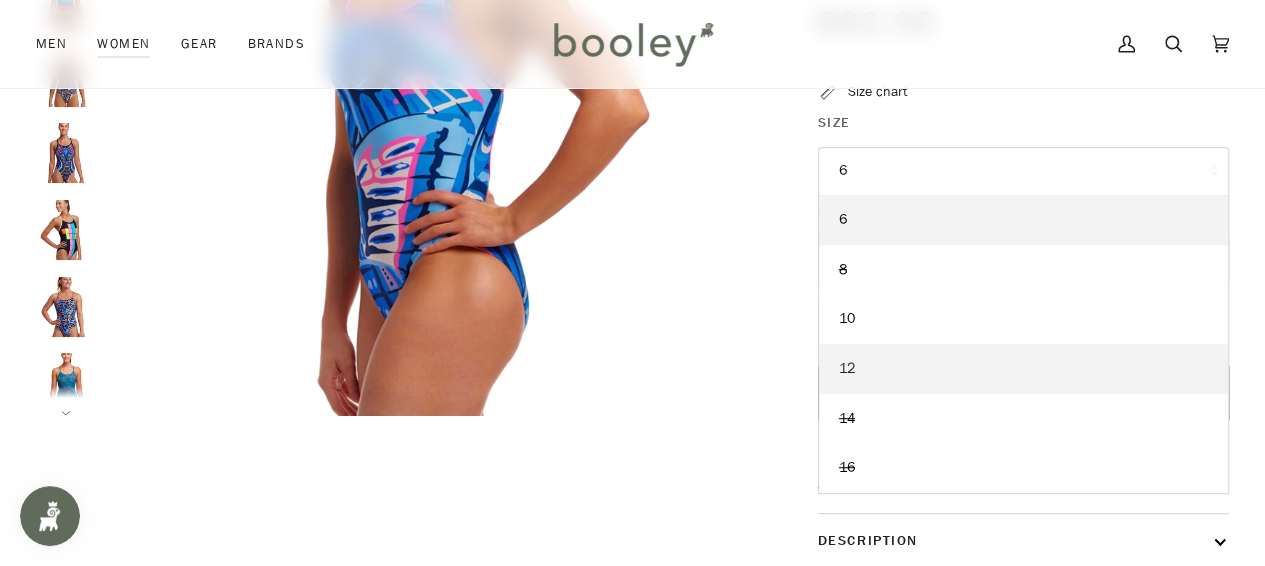 scroll, scrollTop: 0, scrollLeft: 0, axis: both 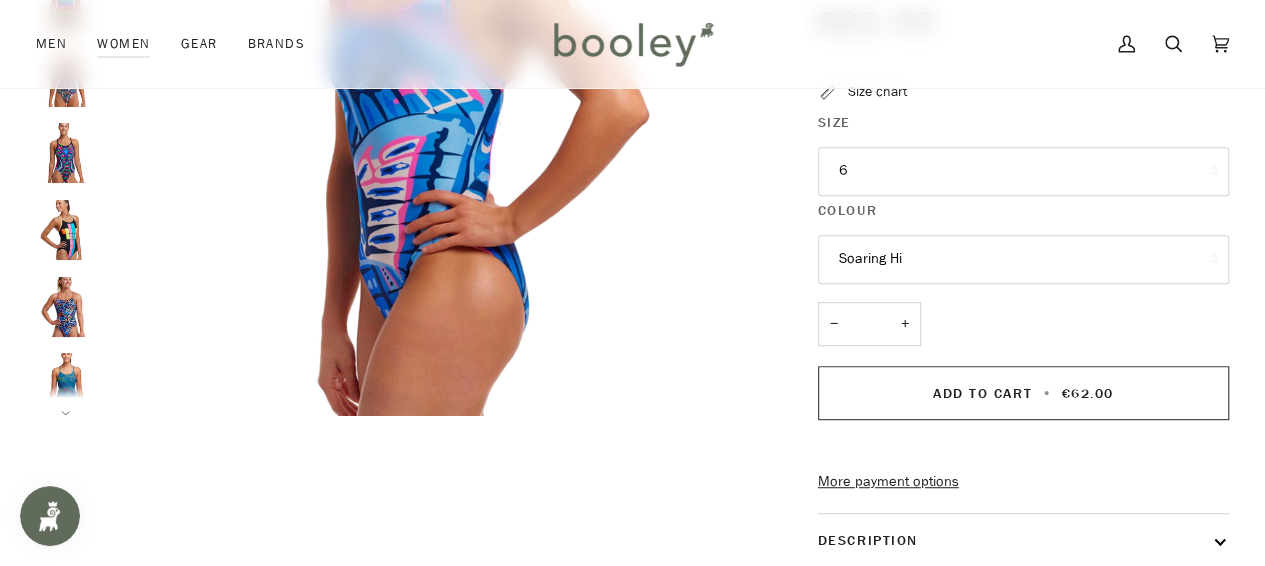 click at bounding box center (632, 312) 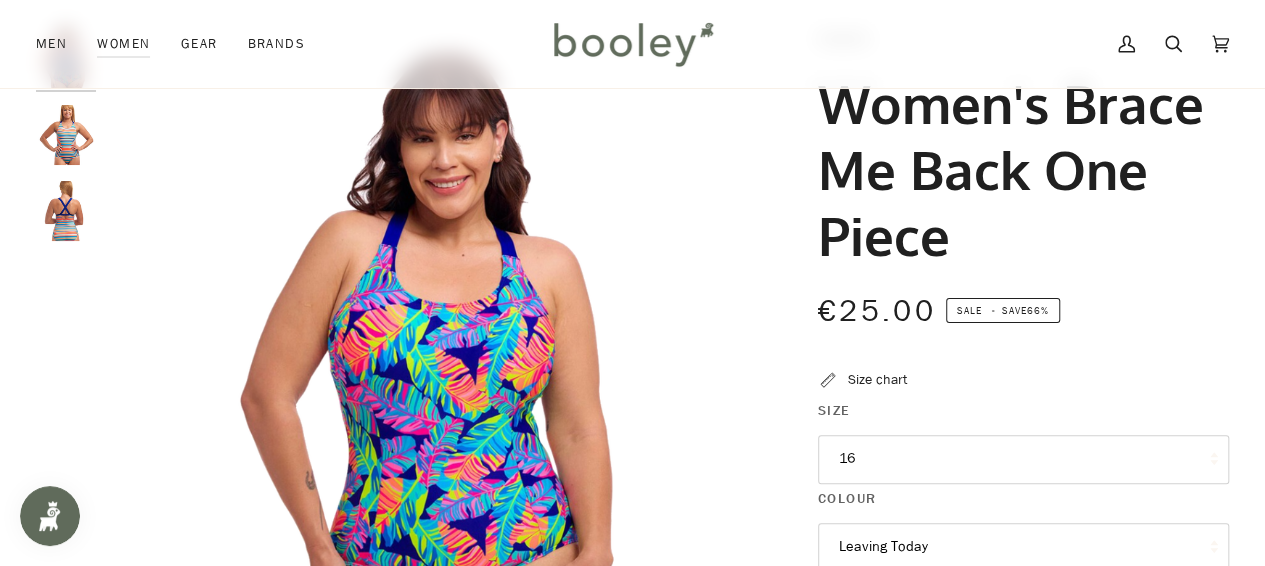 scroll, scrollTop: 200, scrollLeft: 0, axis: vertical 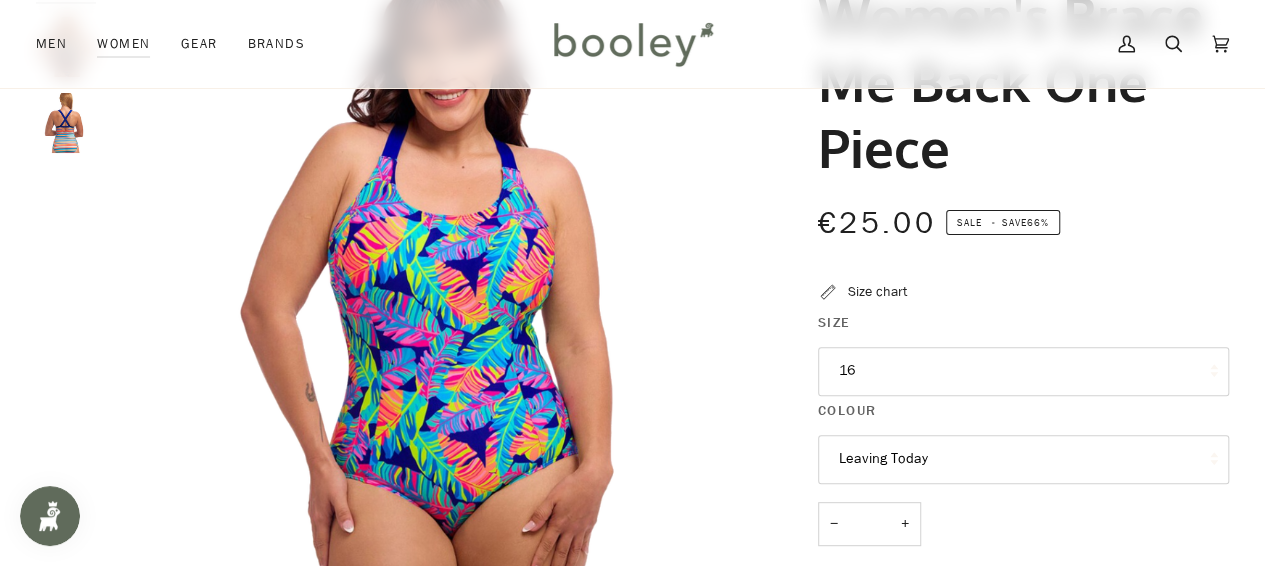 click on "16" at bounding box center (1023, 371) 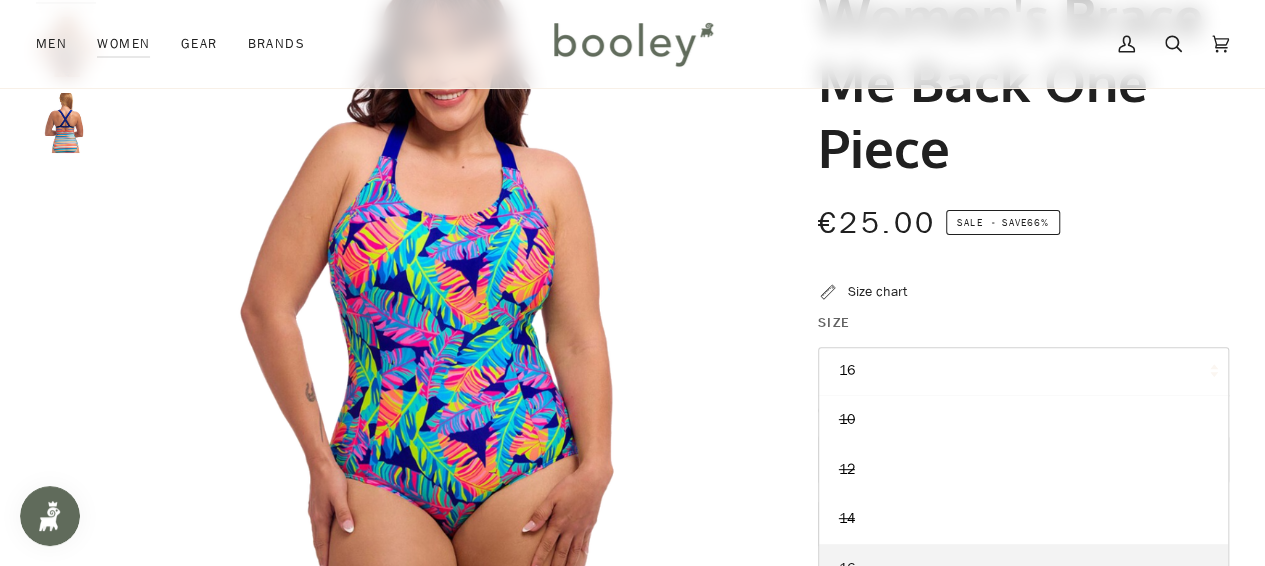 click on "16" at bounding box center (1023, 371) 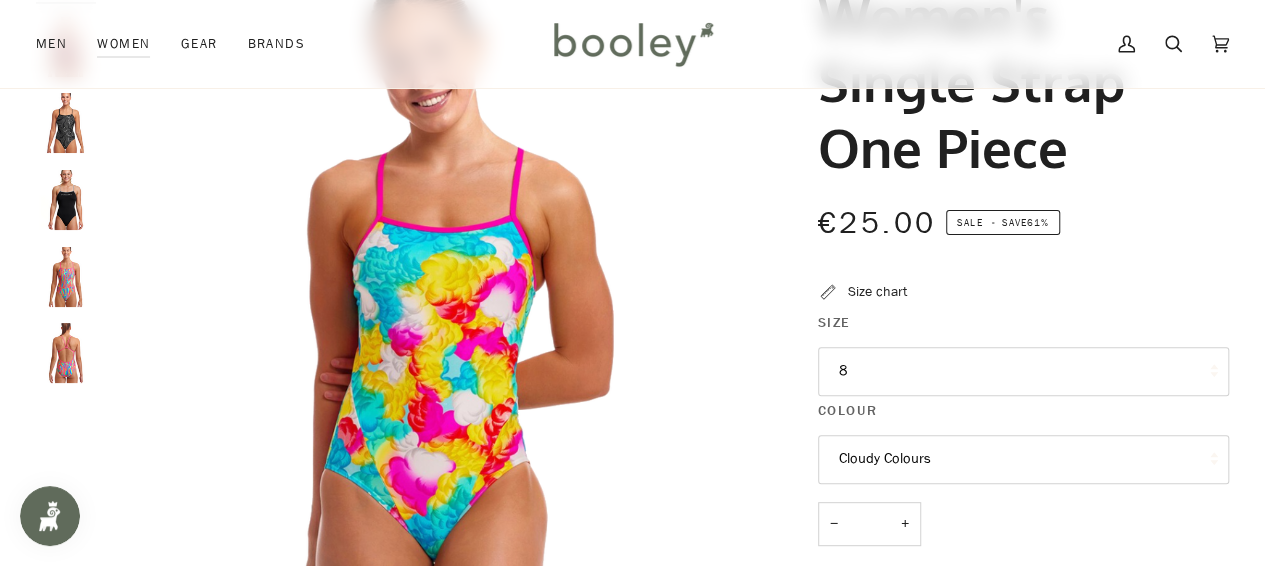 scroll, scrollTop: 0, scrollLeft: 0, axis: both 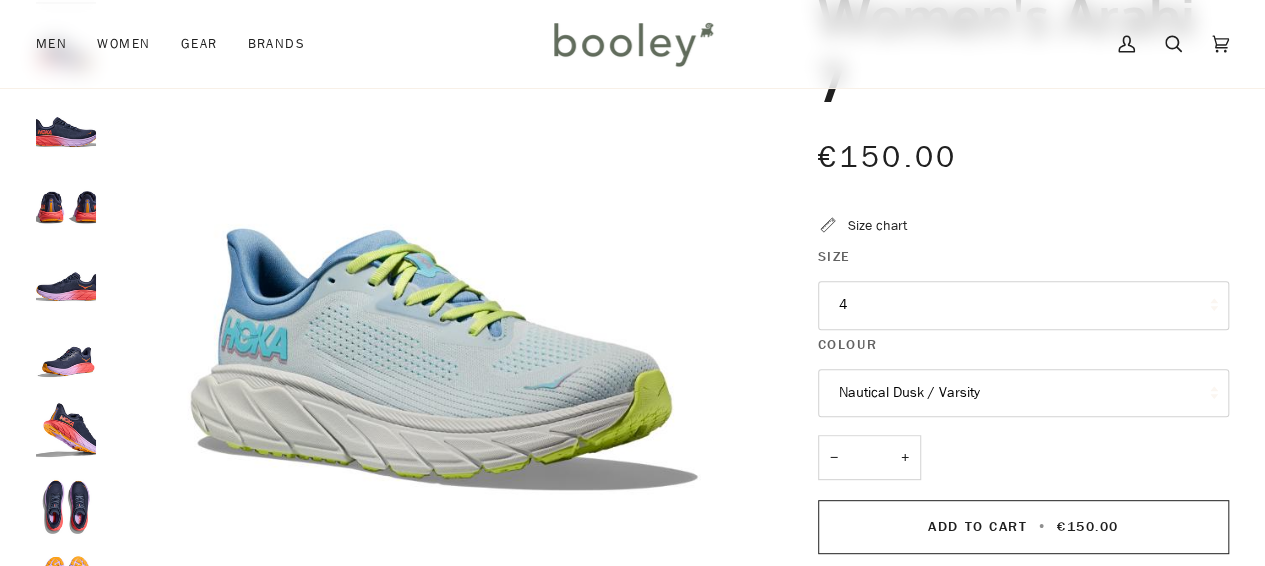 click on "4" at bounding box center [1023, 305] 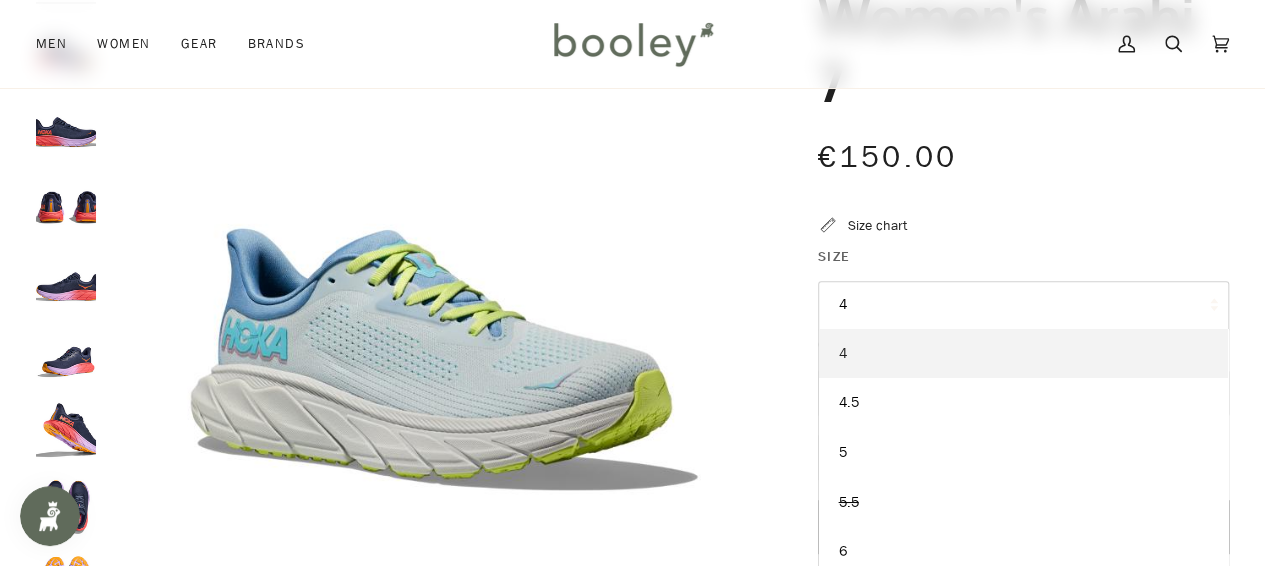 scroll, scrollTop: 0, scrollLeft: 0, axis: both 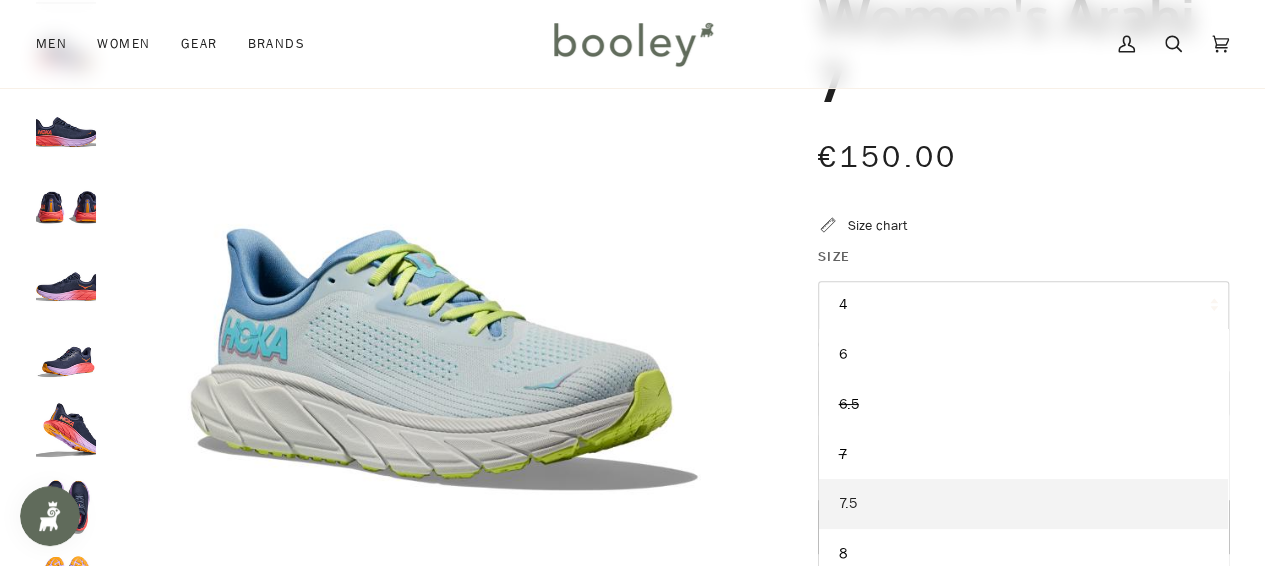 click on "7.5" at bounding box center [1023, 504] 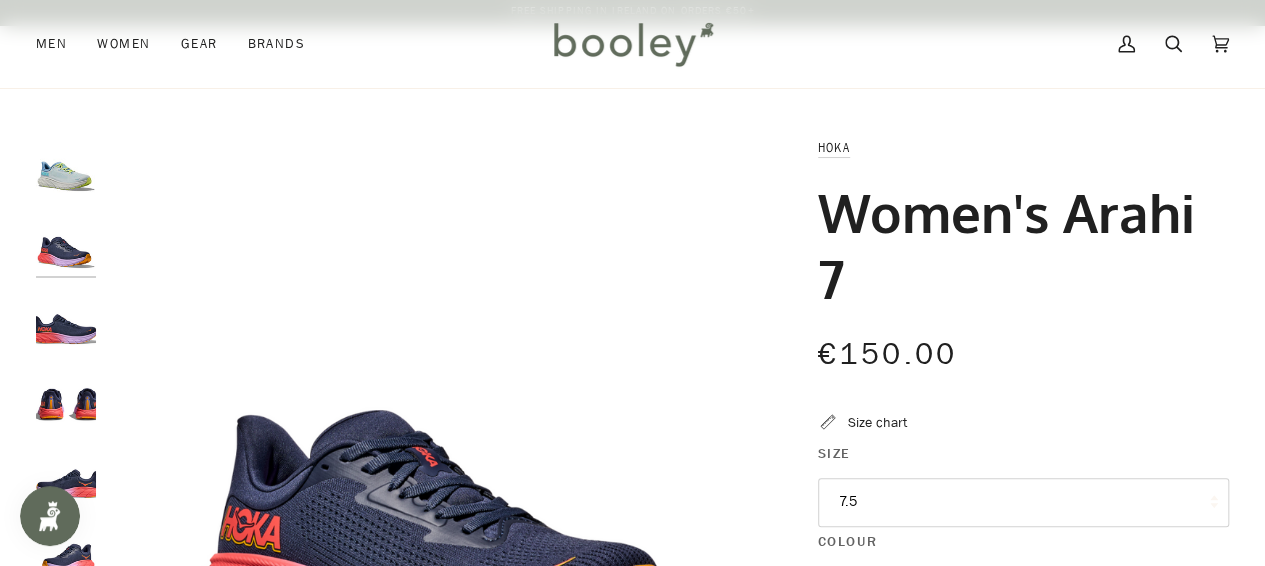 scroll, scrollTop: 0, scrollLeft: 0, axis: both 